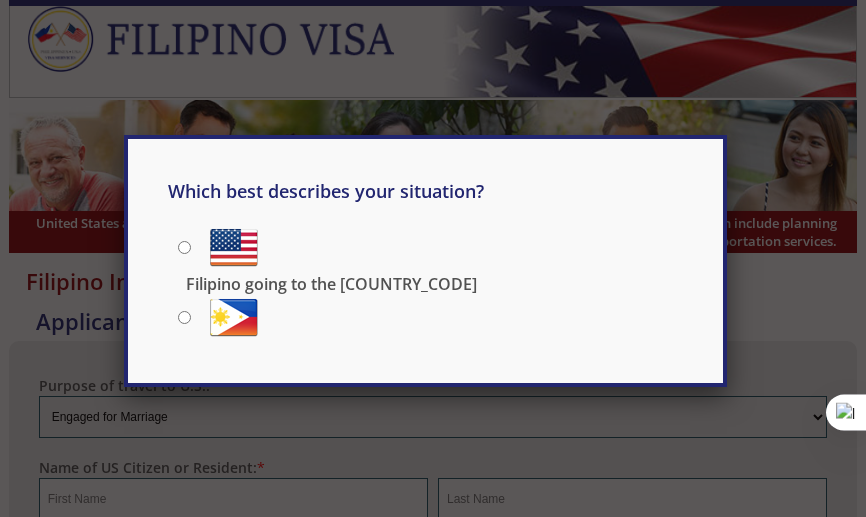scroll, scrollTop: 0, scrollLeft: 0, axis: both 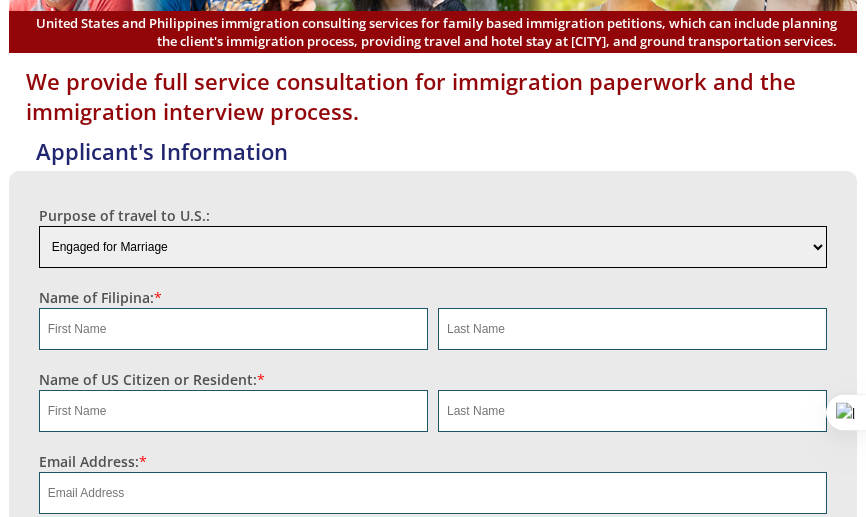 click on "Engaged for Marriage
Already Married to U.S. Citizen / Resident
For Short Term Visit (Less than 90 days)
For Long Term Visit (More than 90 days)
For A Job
For Family (children, parents, cousins, etc.)
For School (College/University)
For School (K-12)
Not Sure
Other" at bounding box center (433, 247) 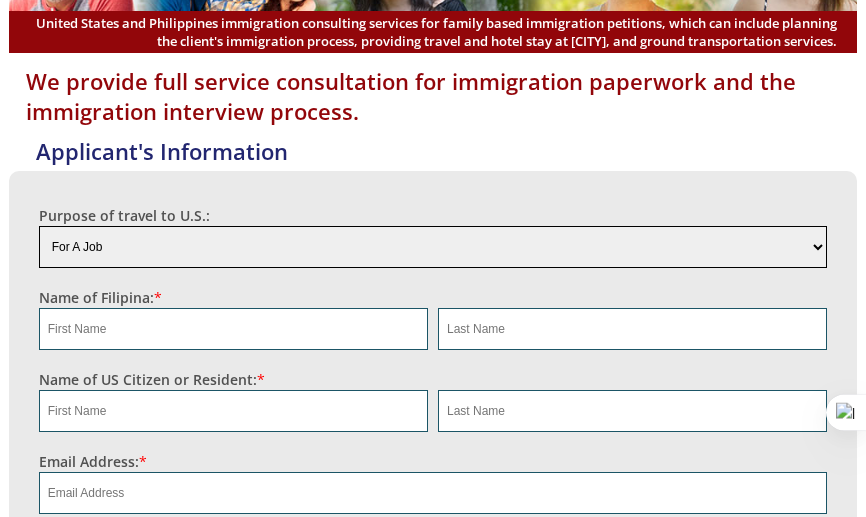 click on "Engaged for Marriage
Already Married to U.S. Citizen / Resident
For Short Term Visit (Less than 90 days)
For Long Term Visit (More than 90 days)
For A Job
For Family (children, parents, cousins, etc.)
For School (College/University)
For School (K-12)
Not Sure
Other" at bounding box center (433, 247) 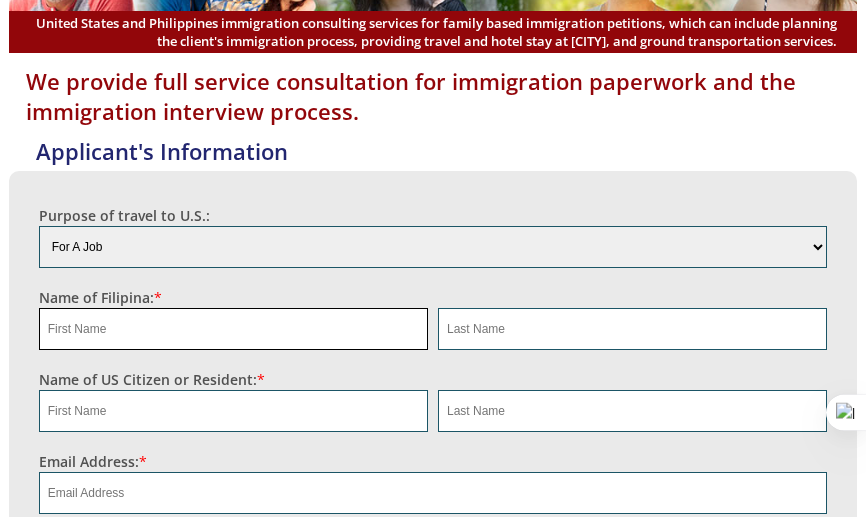 click at bounding box center (233, 329) 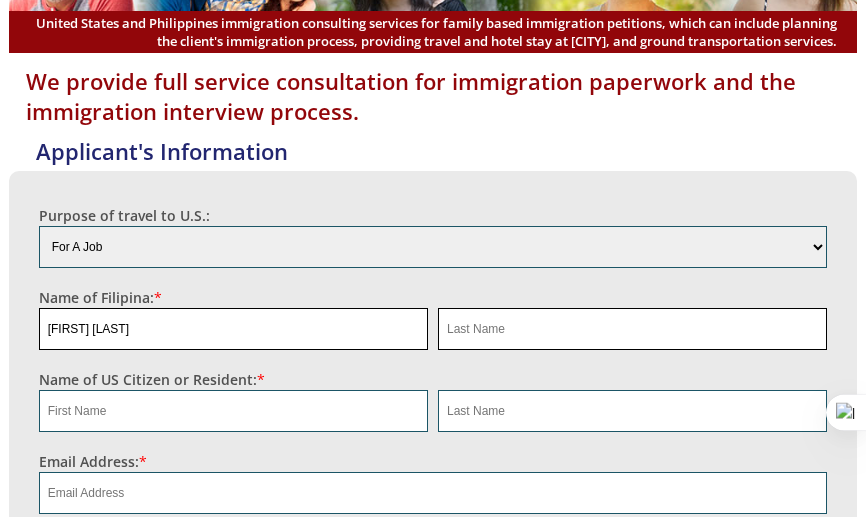 type on "DAGOOC" 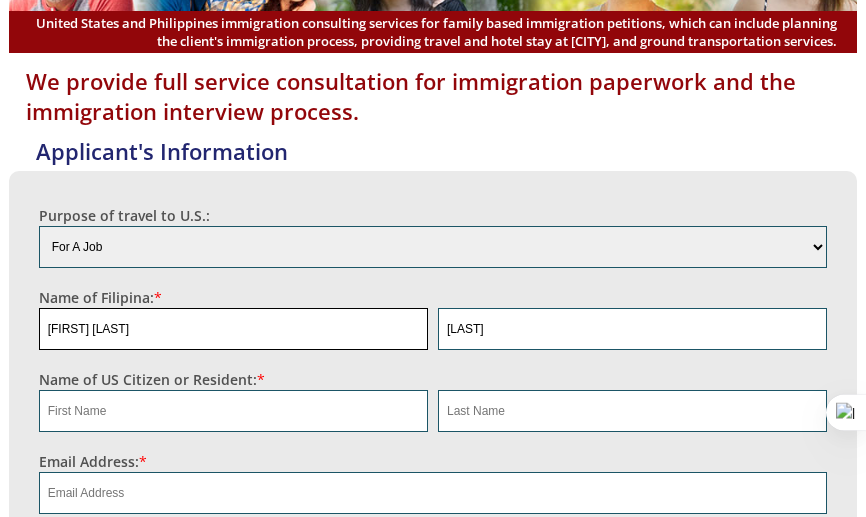 type on "JOANA MAE" 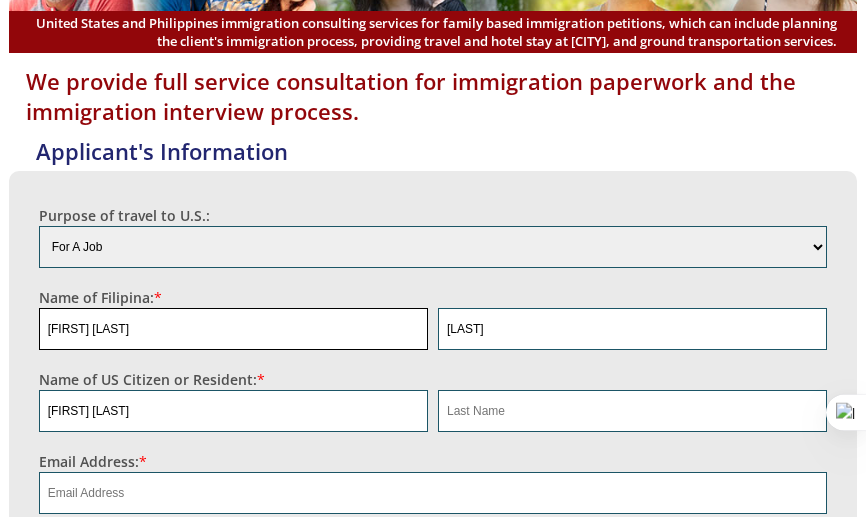 type on "DAGOOC" 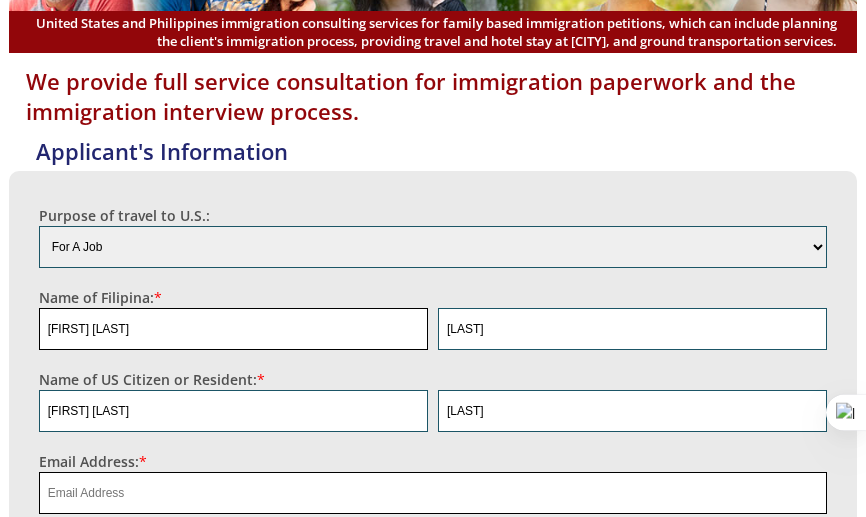 type on "jmddagooc@gmail.com" 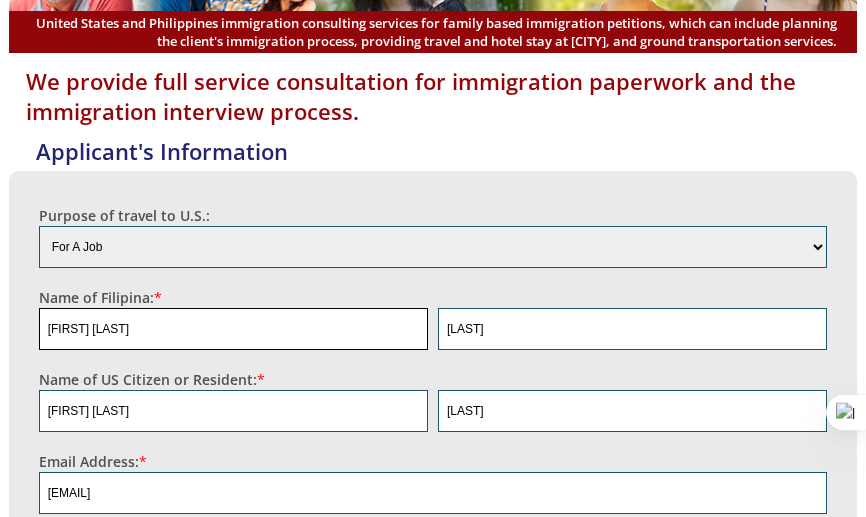 type on "09151609469" 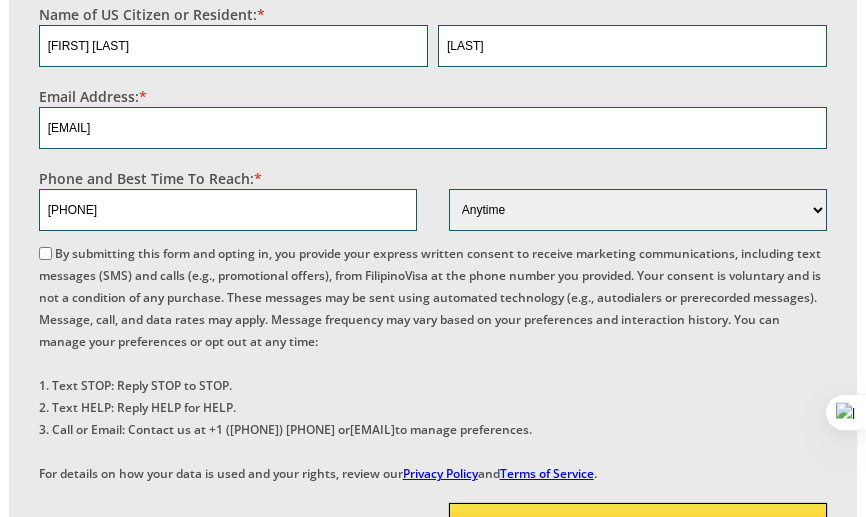 scroll, scrollTop: 600, scrollLeft: 0, axis: vertical 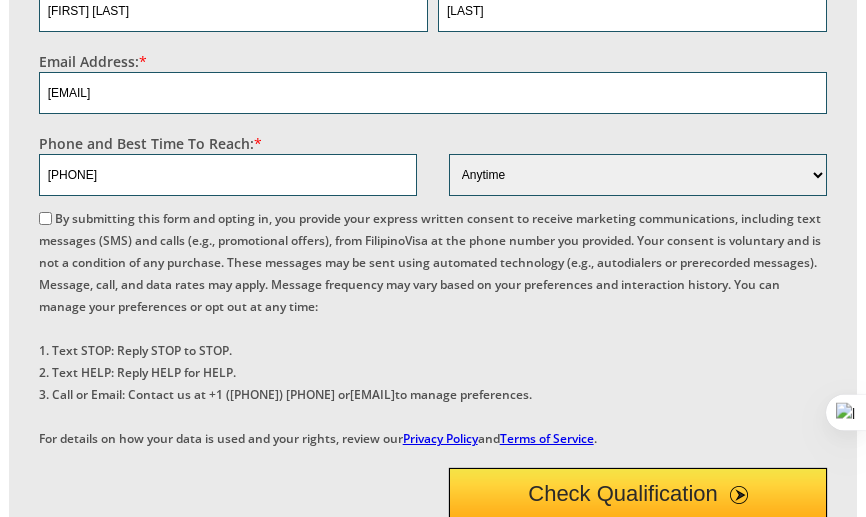 click on "By submitting this form and opting in, you provide your express written consent to receive marketing communications, including text messages (SMS) and calls (e.g., promotional offers), from FilipinoVisa at the phone number you provided. Your consent is voluntary and is not a condition of any purchase. These messages may be sent using automated technology (e.g., autodialers or prerecorded messages). Message, call, and data rates may apply. Message frequency may vary based on your preferences and interaction history. You can manage your preferences or opt out at any time:
1. Text STOP: Reply STOP to STOP.
2. Text HELP: Reply HELP for HELP.
3. Call or Email: Contact us at +1 (210) 399-2275 or  info@filipinovisa.com  to manage preferences.
For details on how your data is used and your rights, review our  Privacy Policy  and  Terms of Service ." at bounding box center [430, 328] 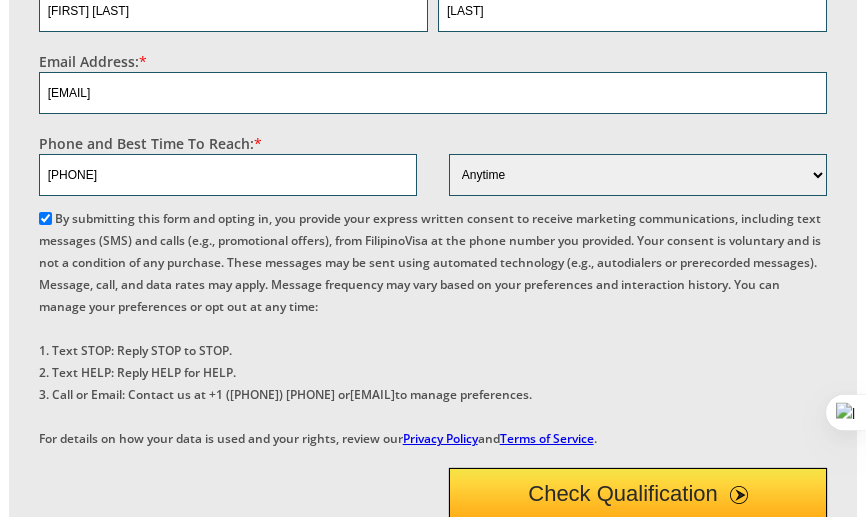 scroll, scrollTop: 900, scrollLeft: 0, axis: vertical 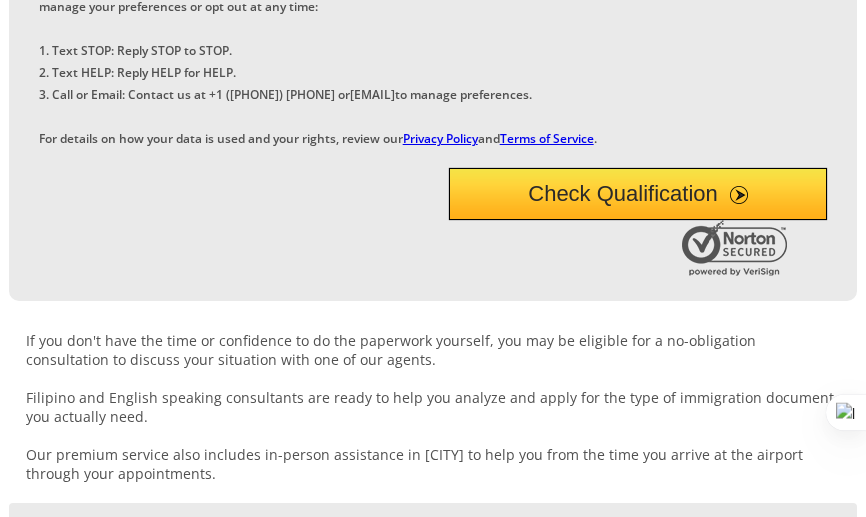 click on "Check Qualification" at bounding box center [638, 194] 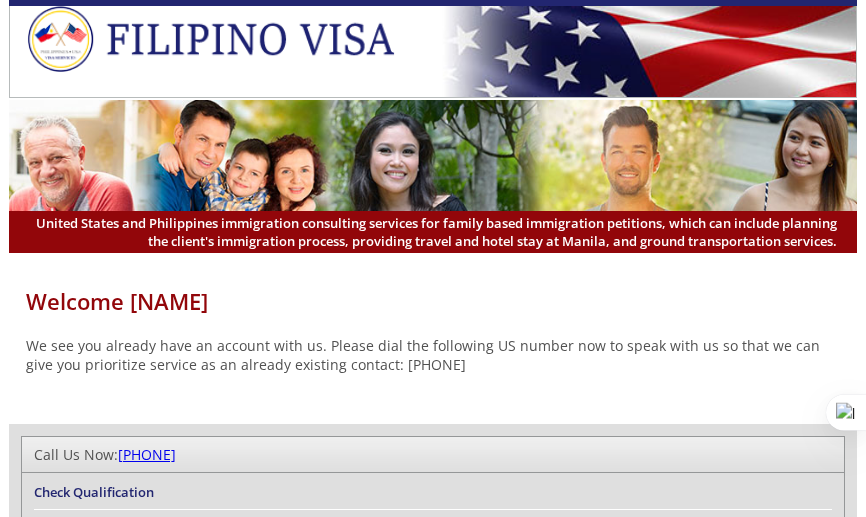 scroll, scrollTop: 1, scrollLeft: 0, axis: vertical 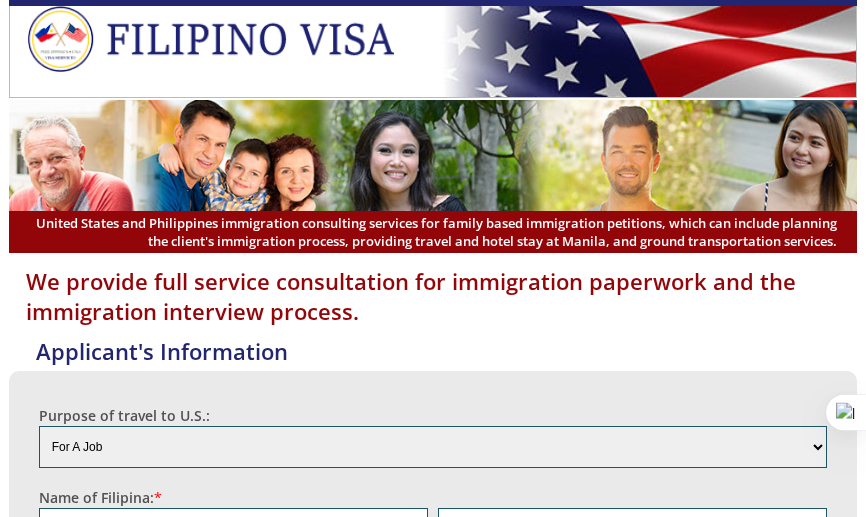 select on "5" 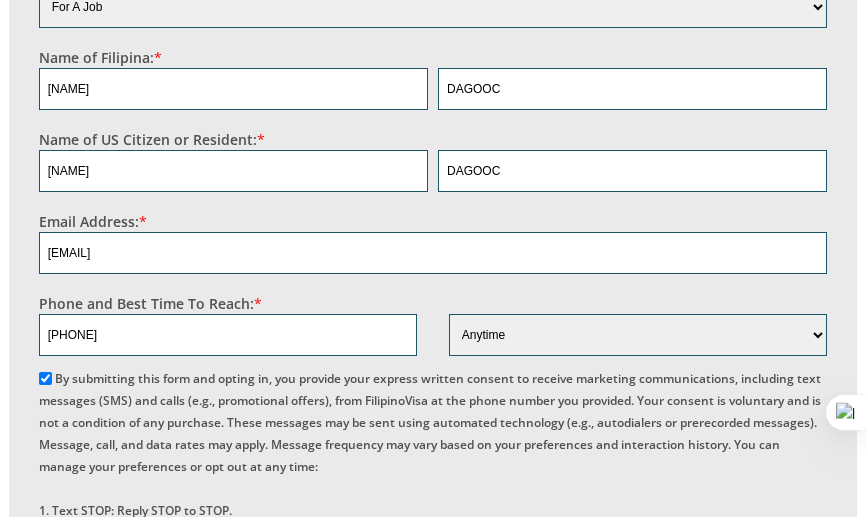 scroll, scrollTop: 0, scrollLeft: 0, axis: both 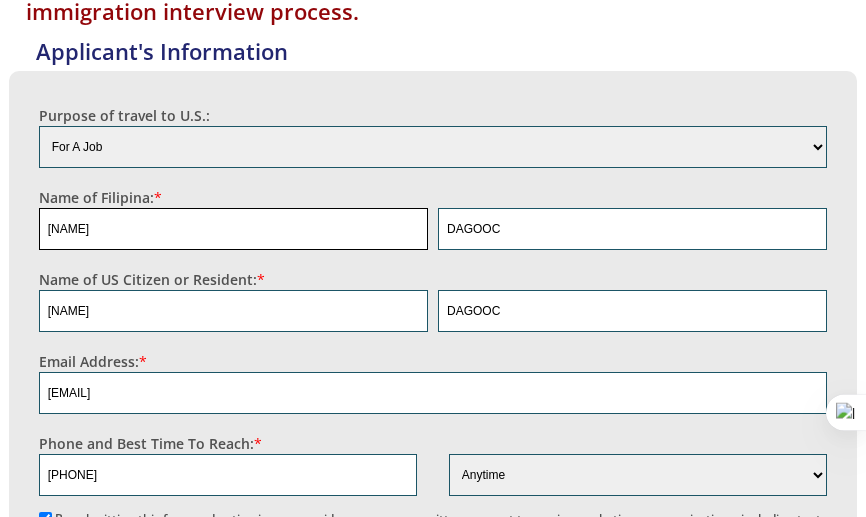 click on "JOANA MAE" at bounding box center [233, 229] 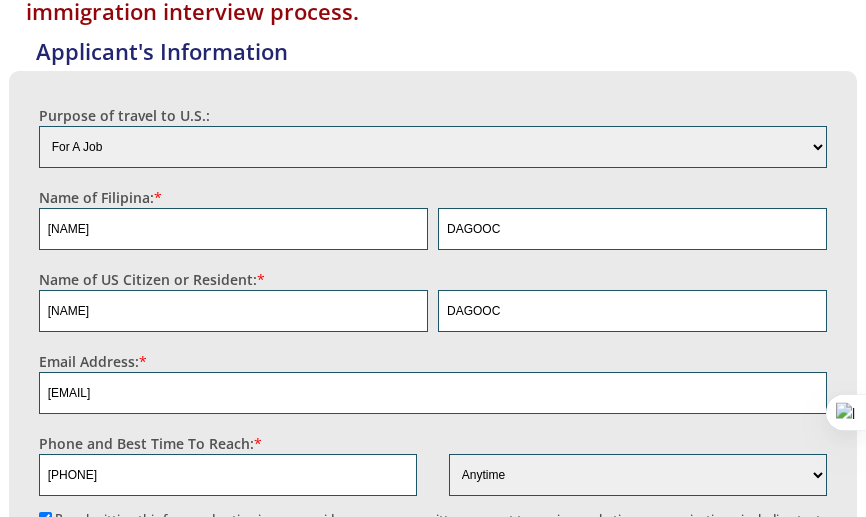 click on "Purpose of travel to U.S.:
Engaged for Marriage
Already Married to U.S. Citizen / Resident
For Short Term Visit (Less than 90 days)
For Long Term Visit (More than 90 days)
For A Job
For Family (children, parents, cousins, etc.)
For School (College/University)
For School (K-12)
Not Sure
Other
*" at bounding box center (433, 486) 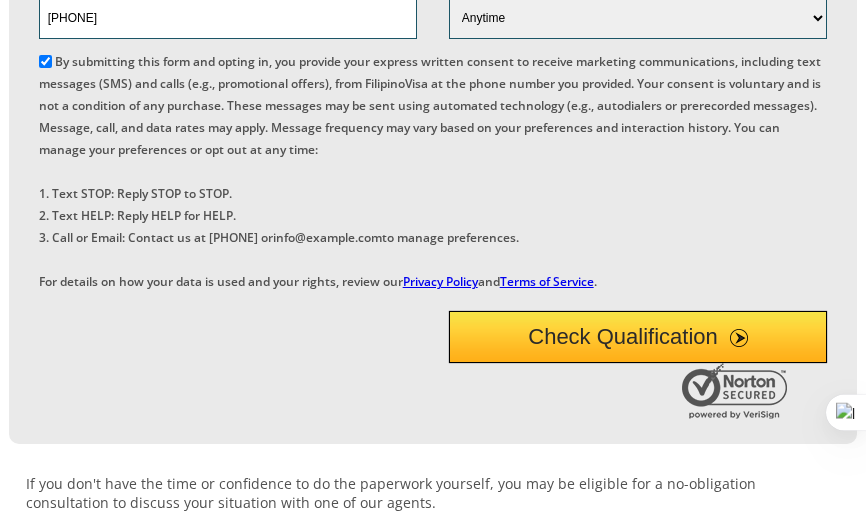 scroll, scrollTop: 1000, scrollLeft: 0, axis: vertical 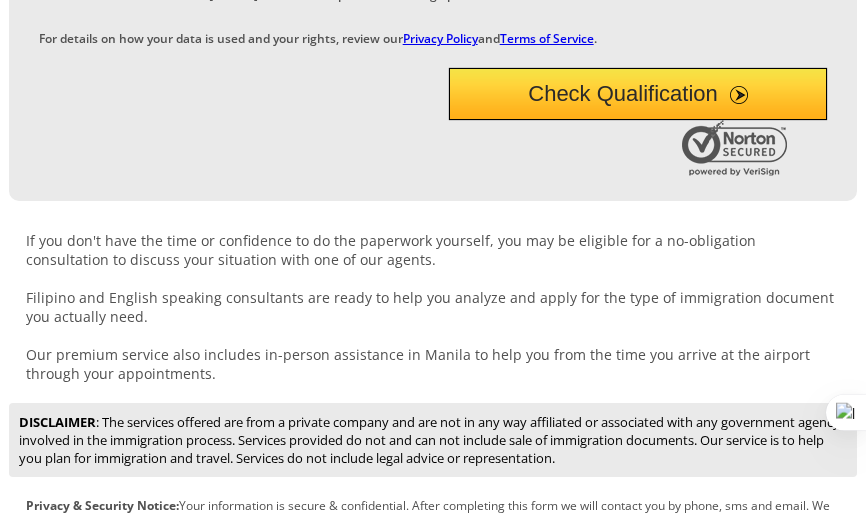 click on "Check Qualification" at bounding box center [638, 94] 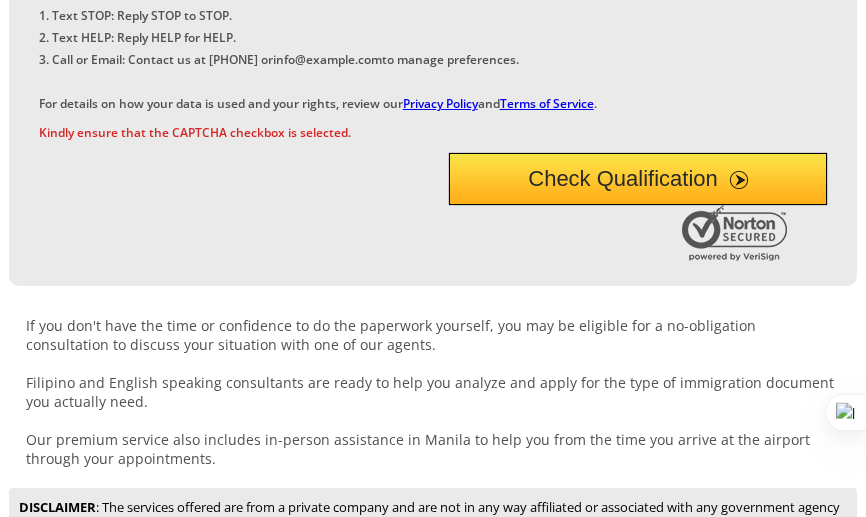 scroll, scrollTop: 900, scrollLeft: 0, axis: vertical 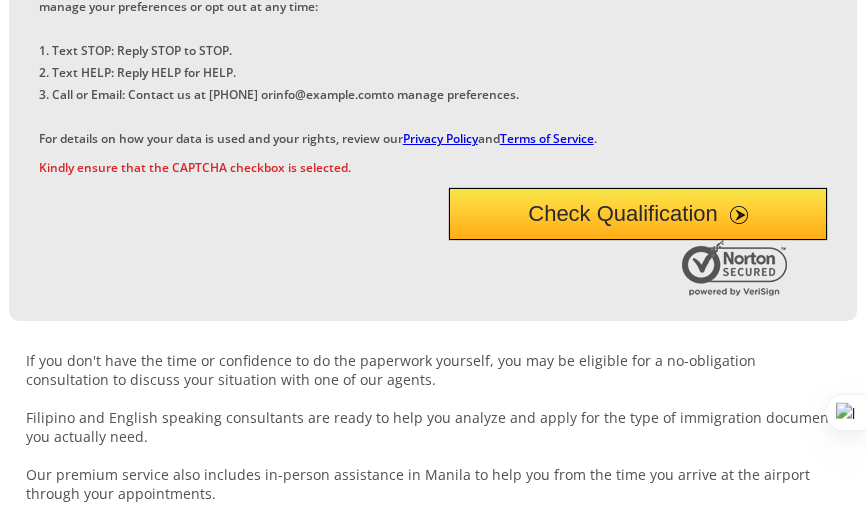 click on "Check Qualification" at bounding box center (638, 214) 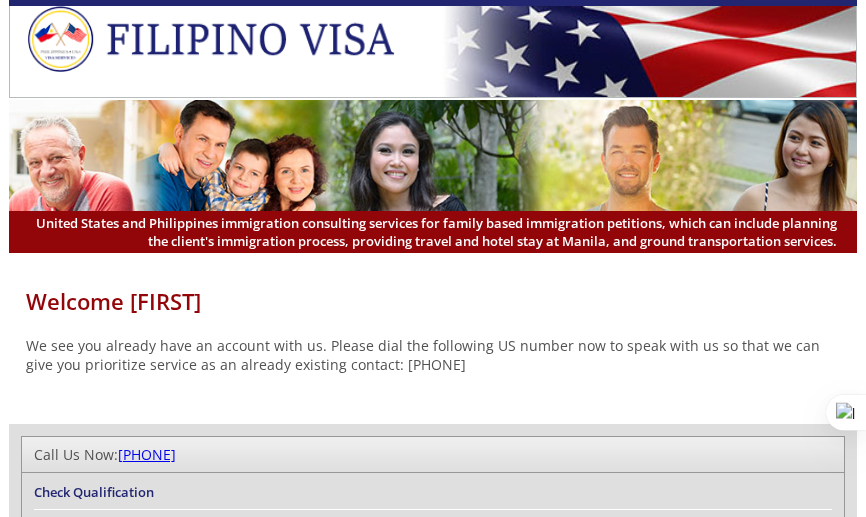 scroll, scrollTop: 0, scrollLeft: 0, axis: both 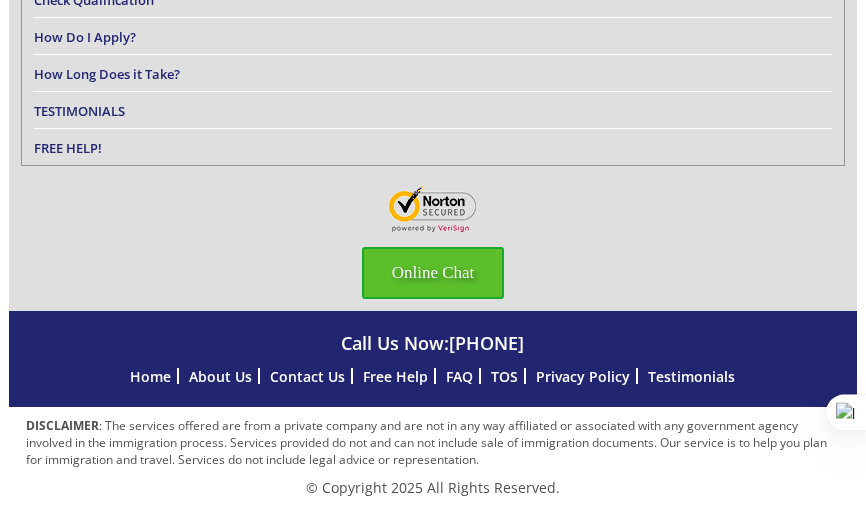 click on "Online Chat" at bounding box center [433, 273] 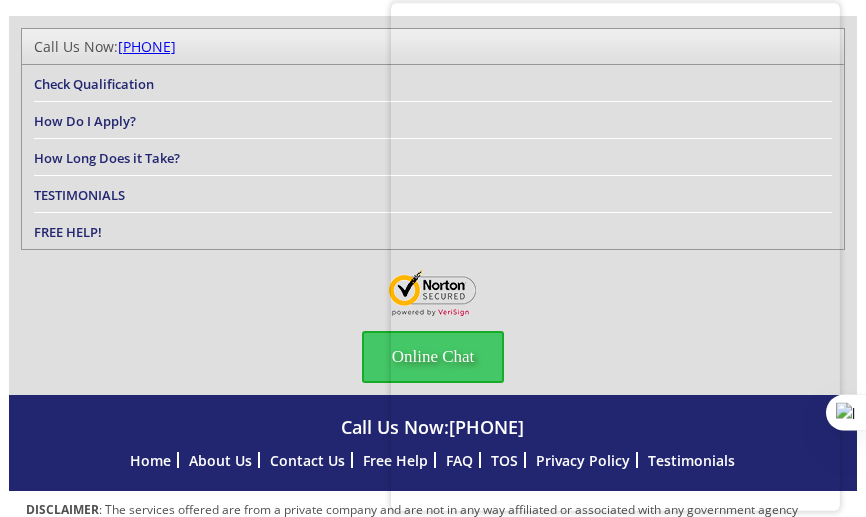 scroll, scrollTop: 293, scrollLeft: 0, axis: vertical 